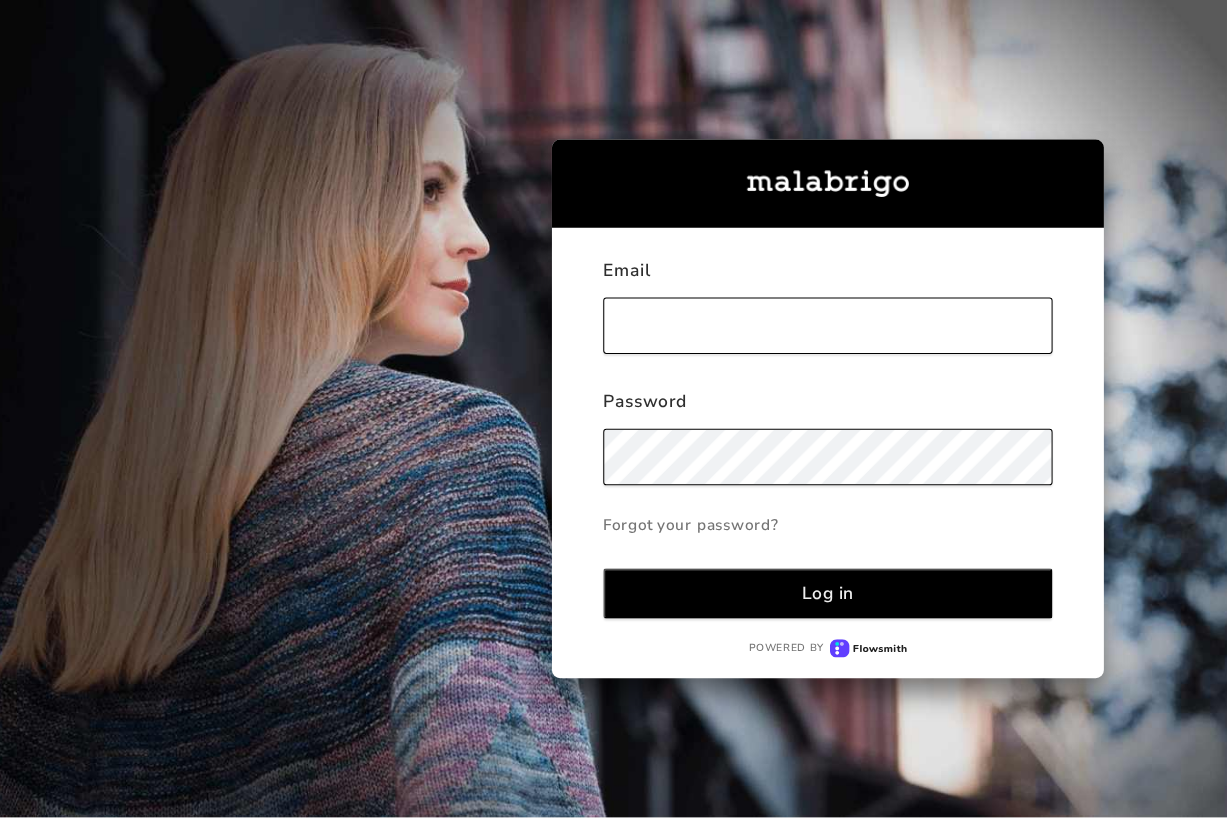 scroll, scrollTop: 0, scrollLeft: 0, axis: both 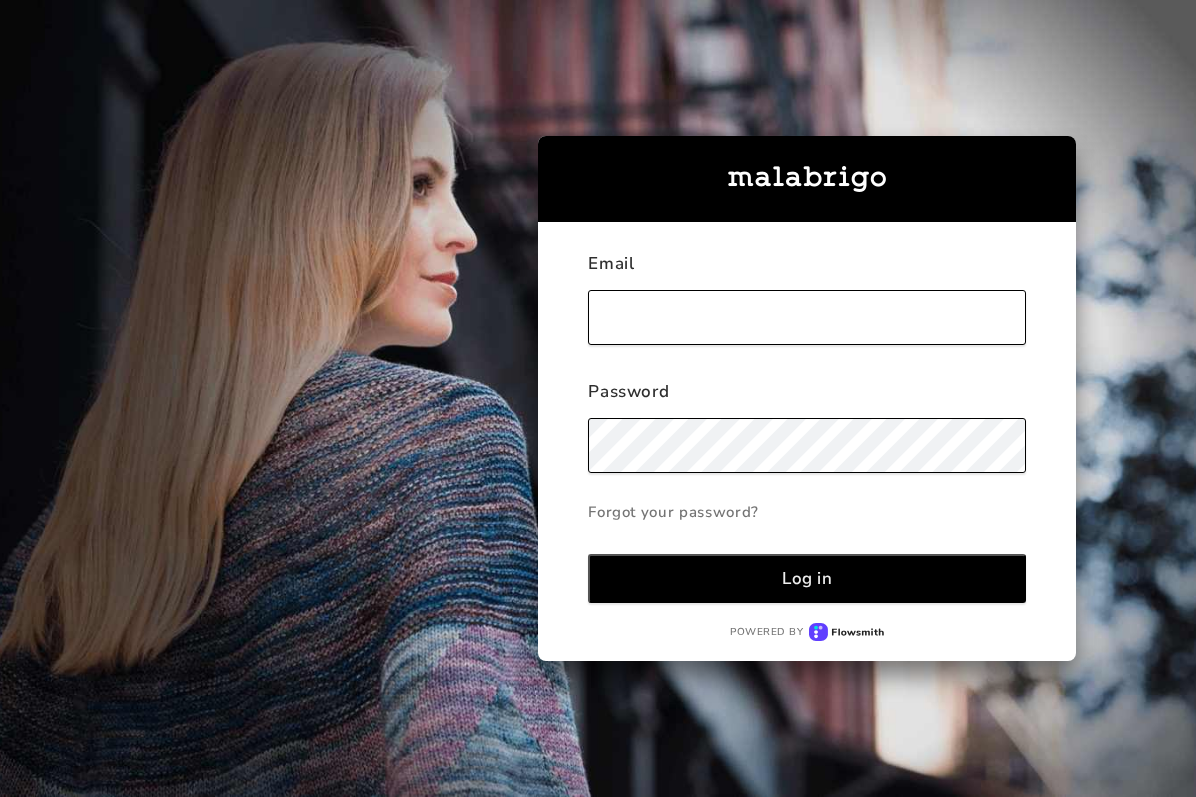 type on "[PERSON_NAME][EMAIL_ADDRESS][DOMAIN_NAME]" 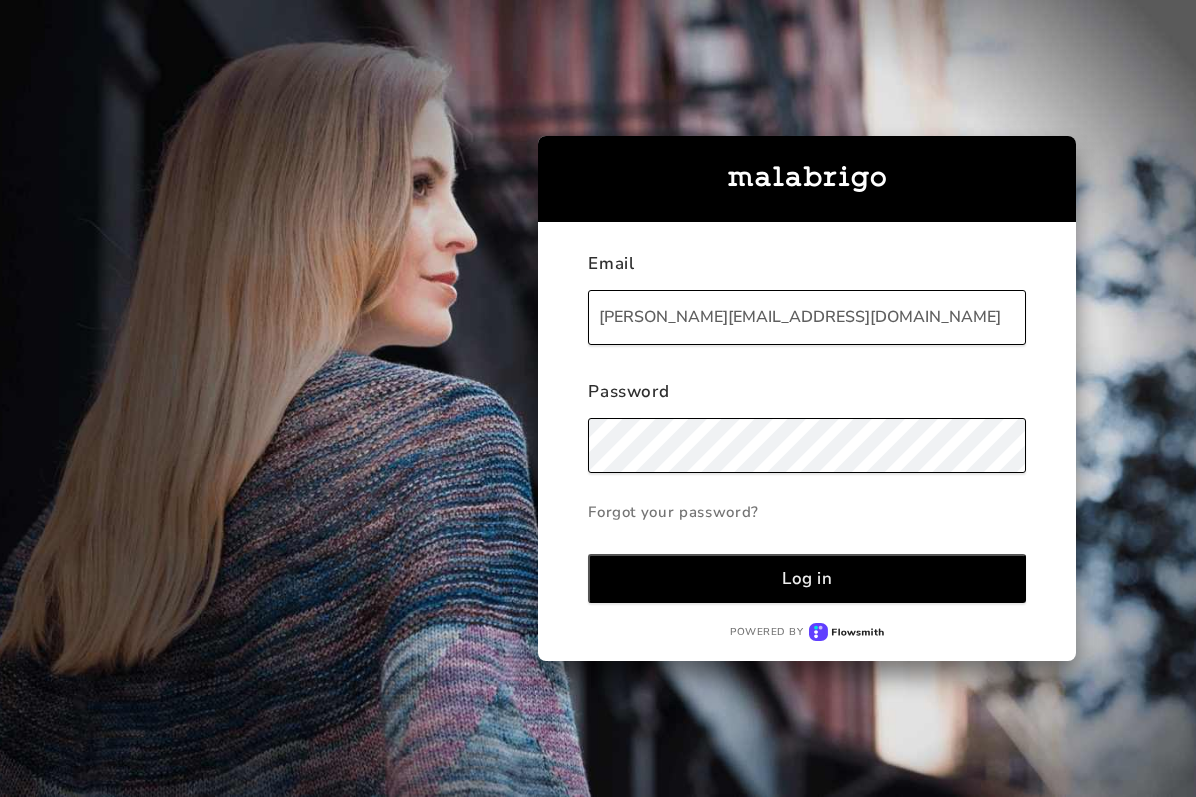 click on "Log in" at bounding box center (807, 578) 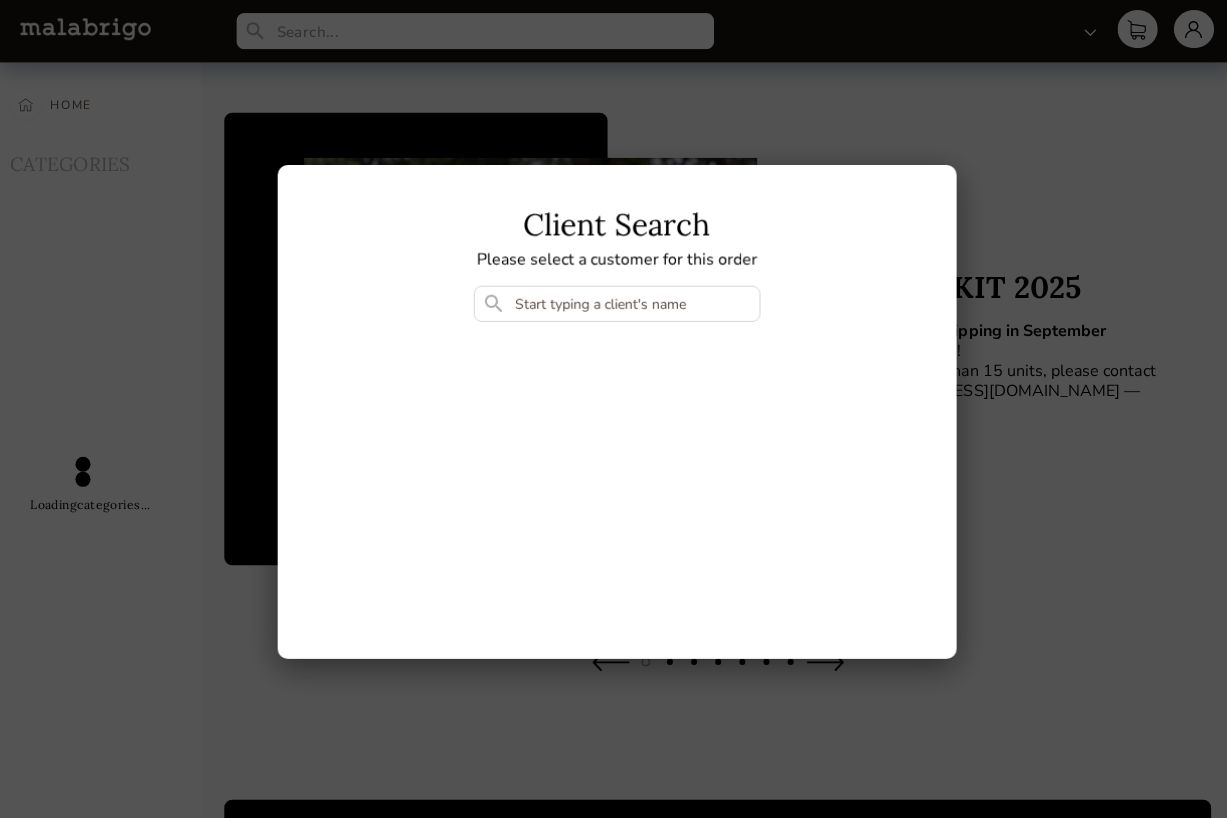 click at bounding box center (614, 302) 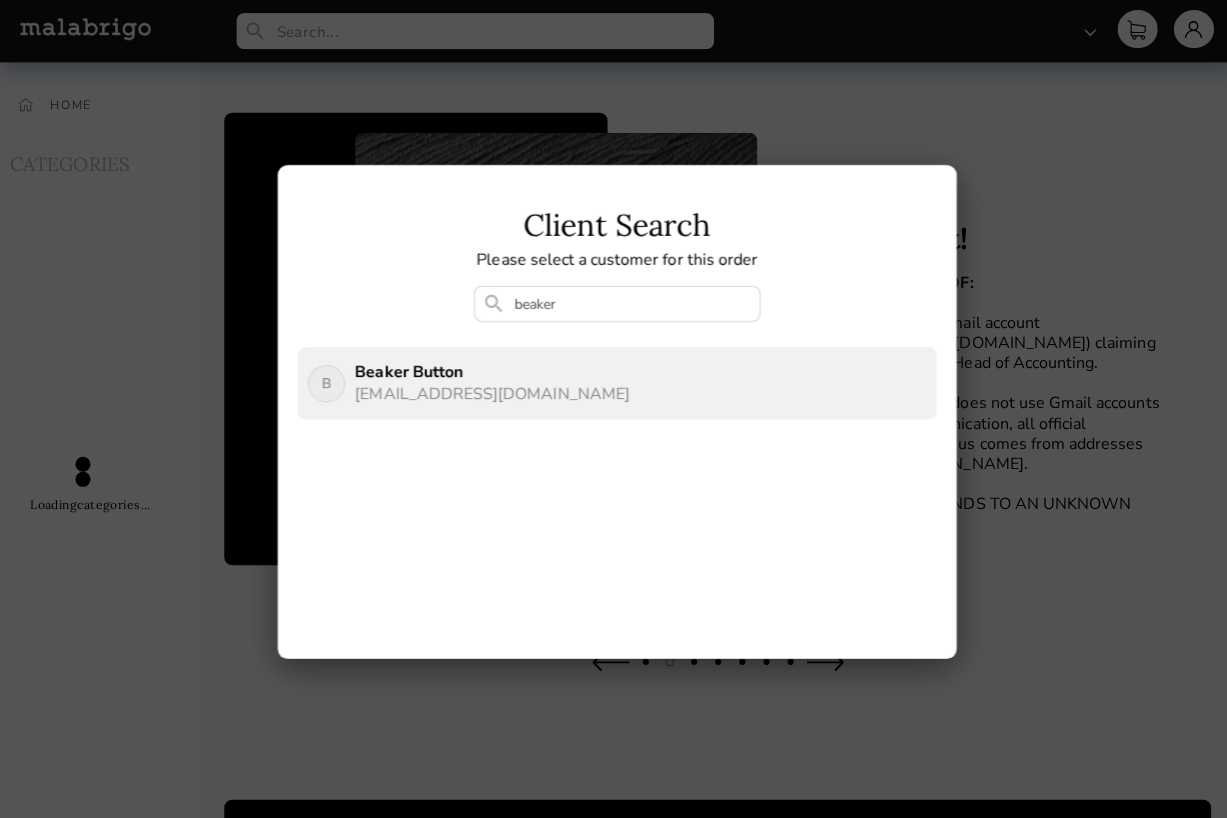 type on "beaker" 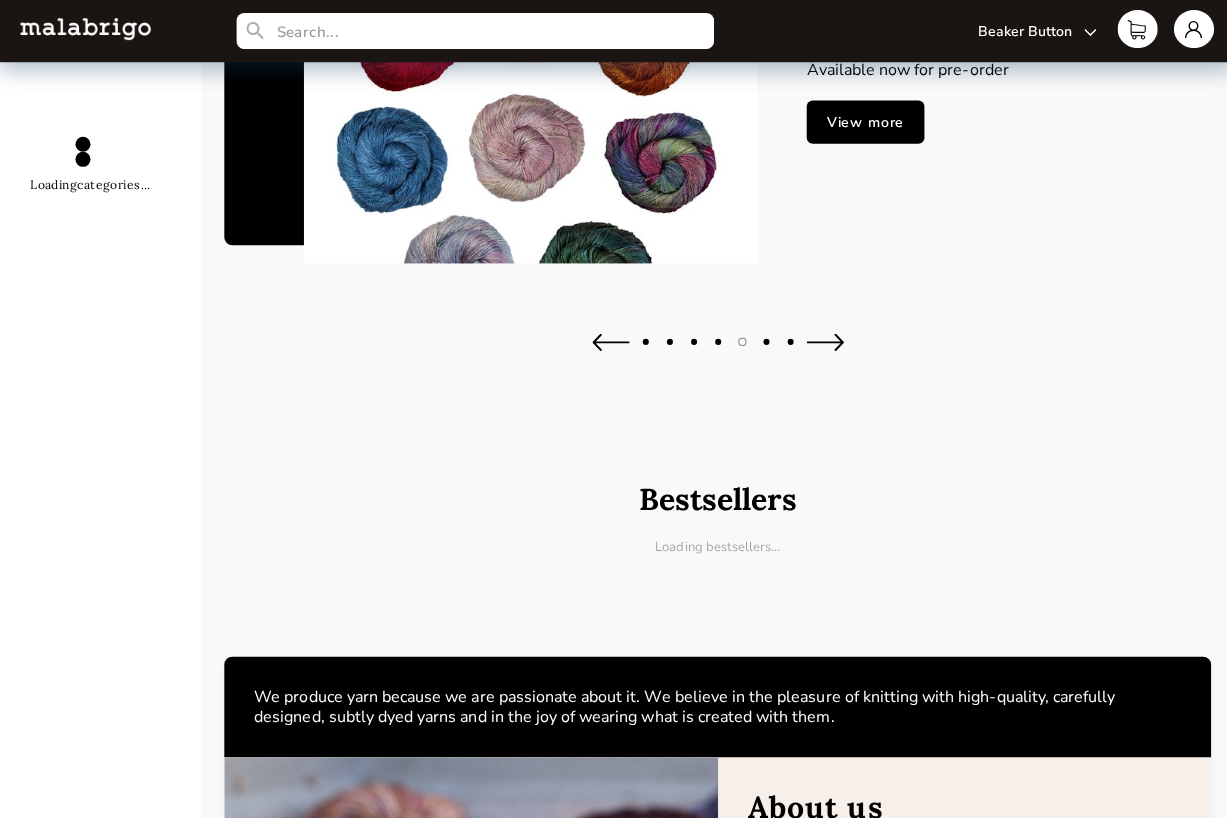 scroll, scrollTop: 0, scrollLeft: 0, axis: both 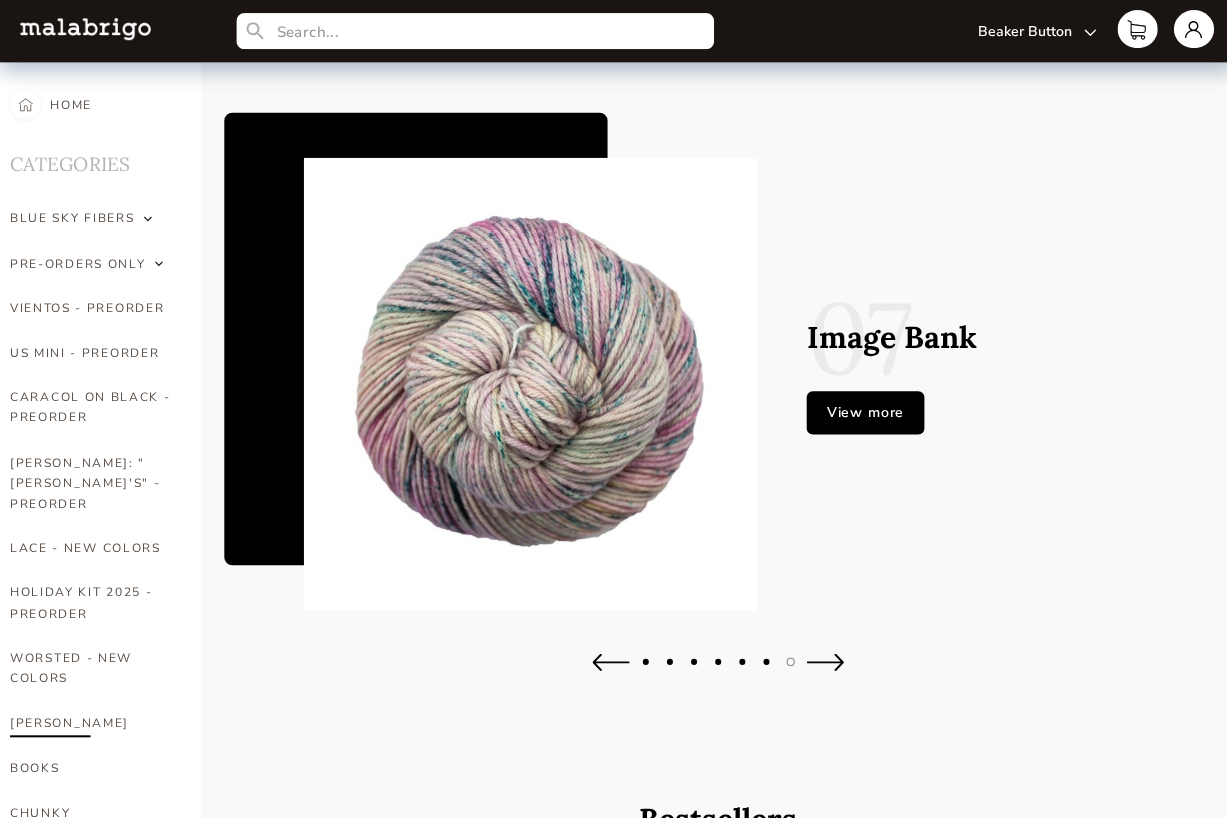click on "[PERSON_NAME]" at bounding box center [90, 719] 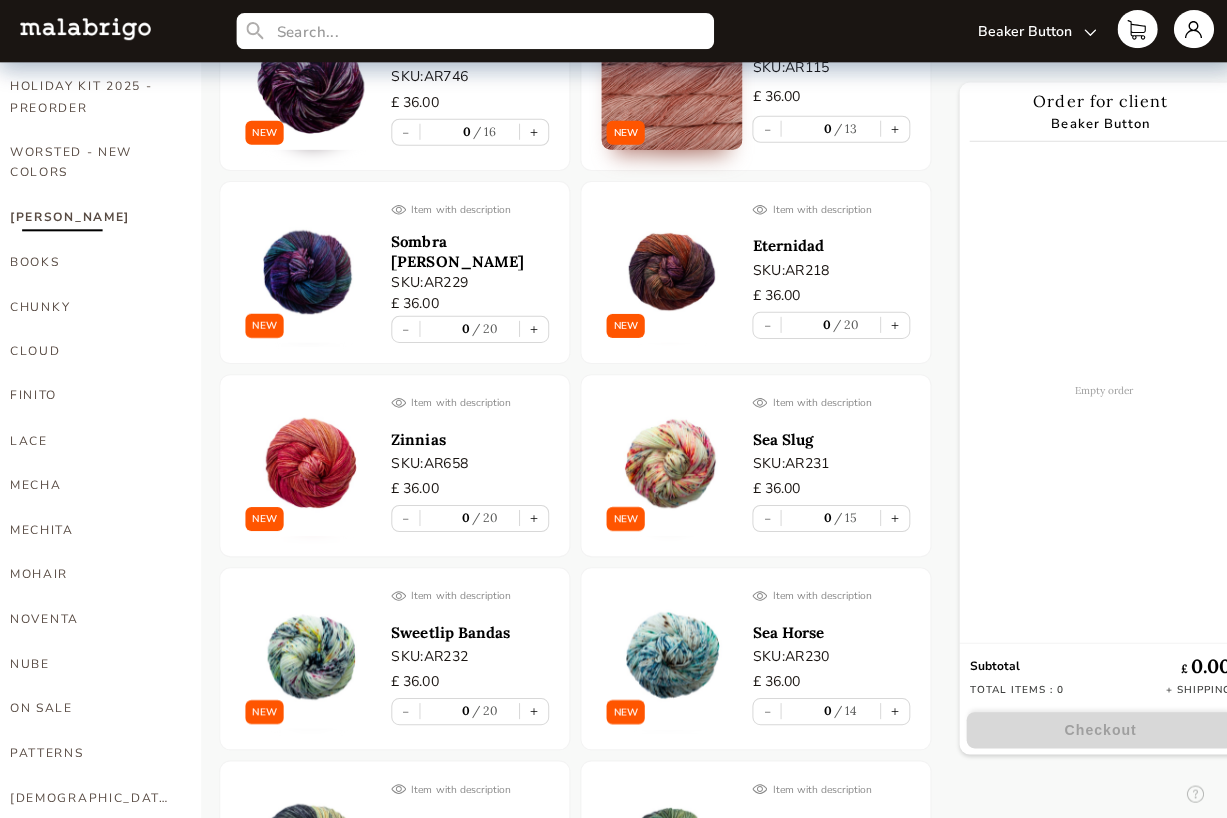 scroll, scrollTop: 0, scrollLeft: 0, axis: both 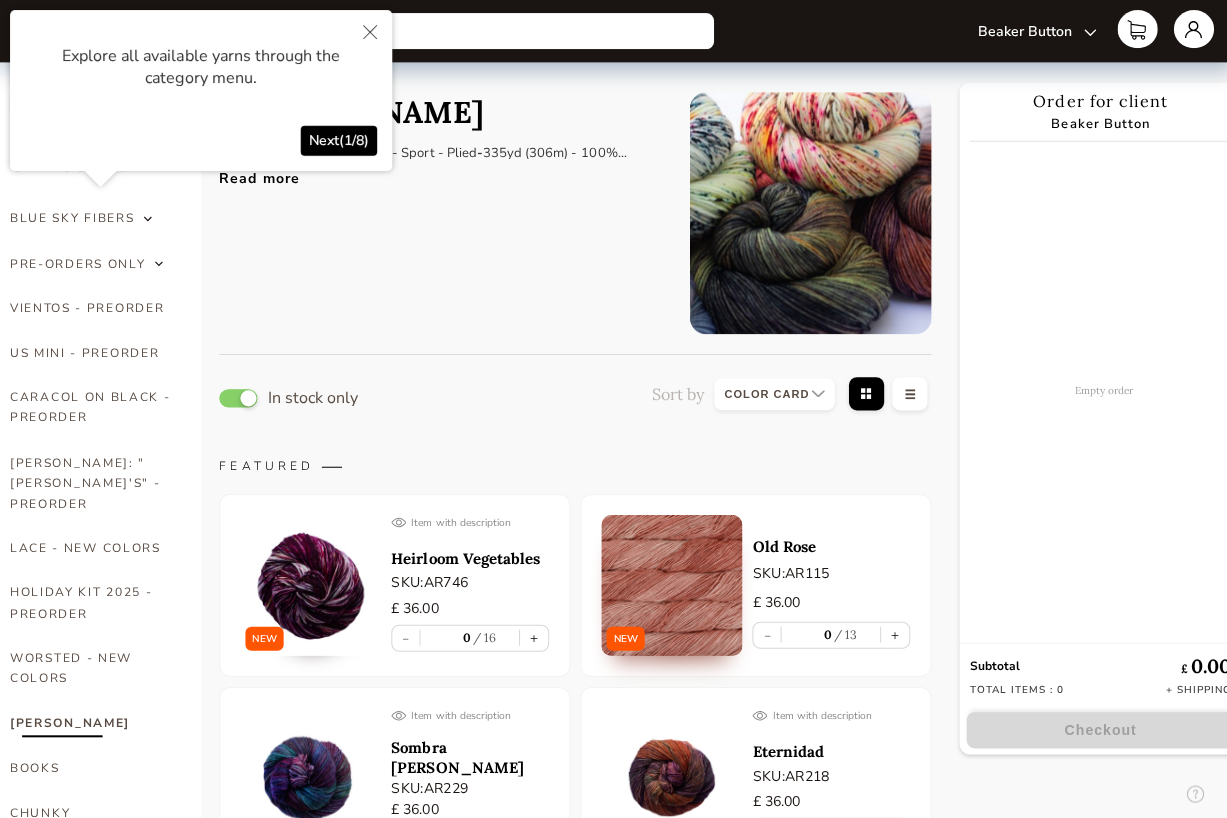 select on "SKU" 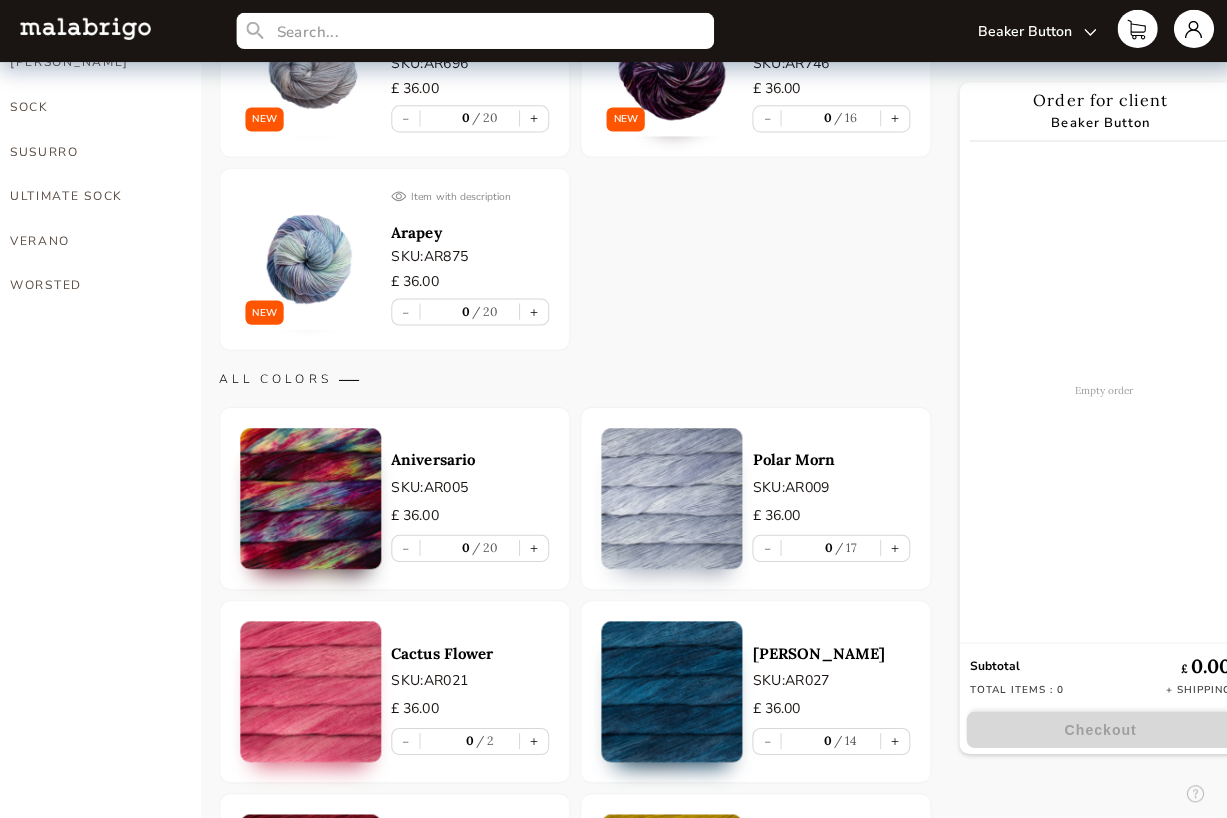 scroll, scrollTop: 2180, scrollLeft: 0, axis: vertical 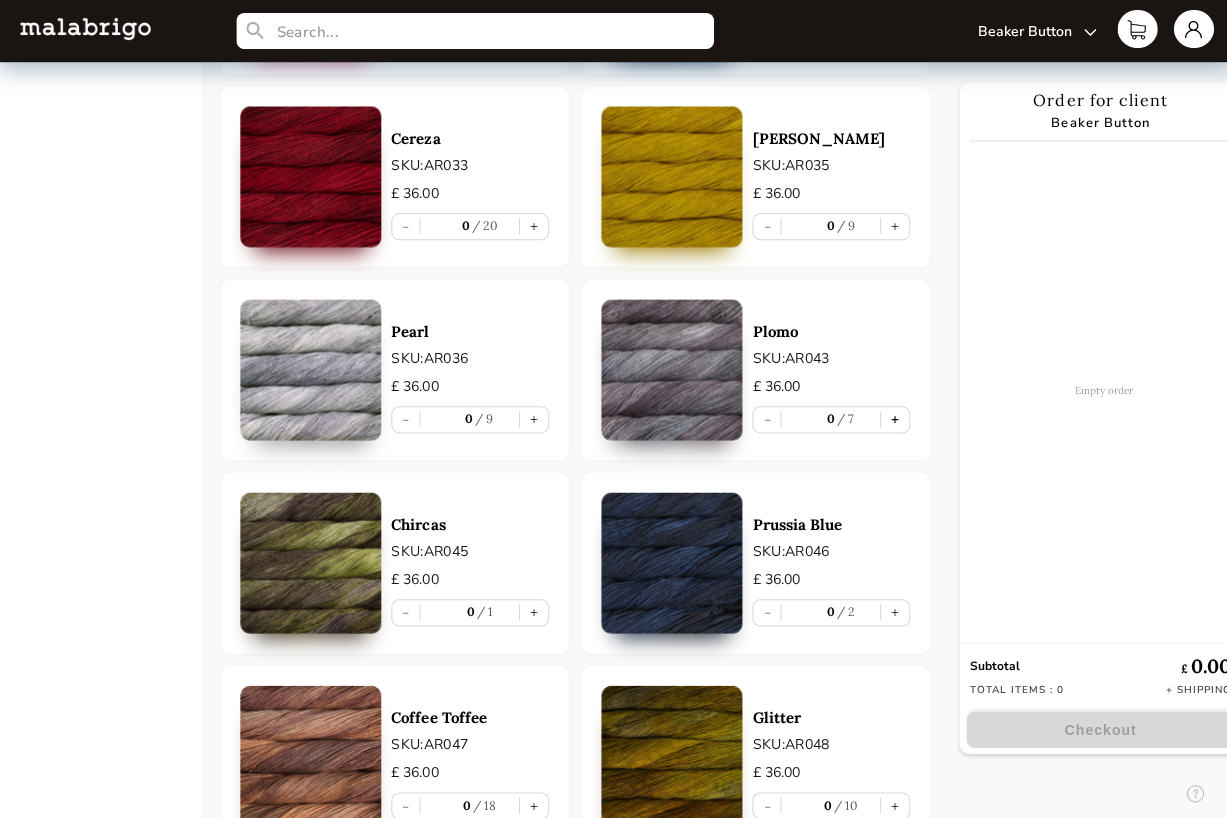click on "+" at bounding box center (890, 417) 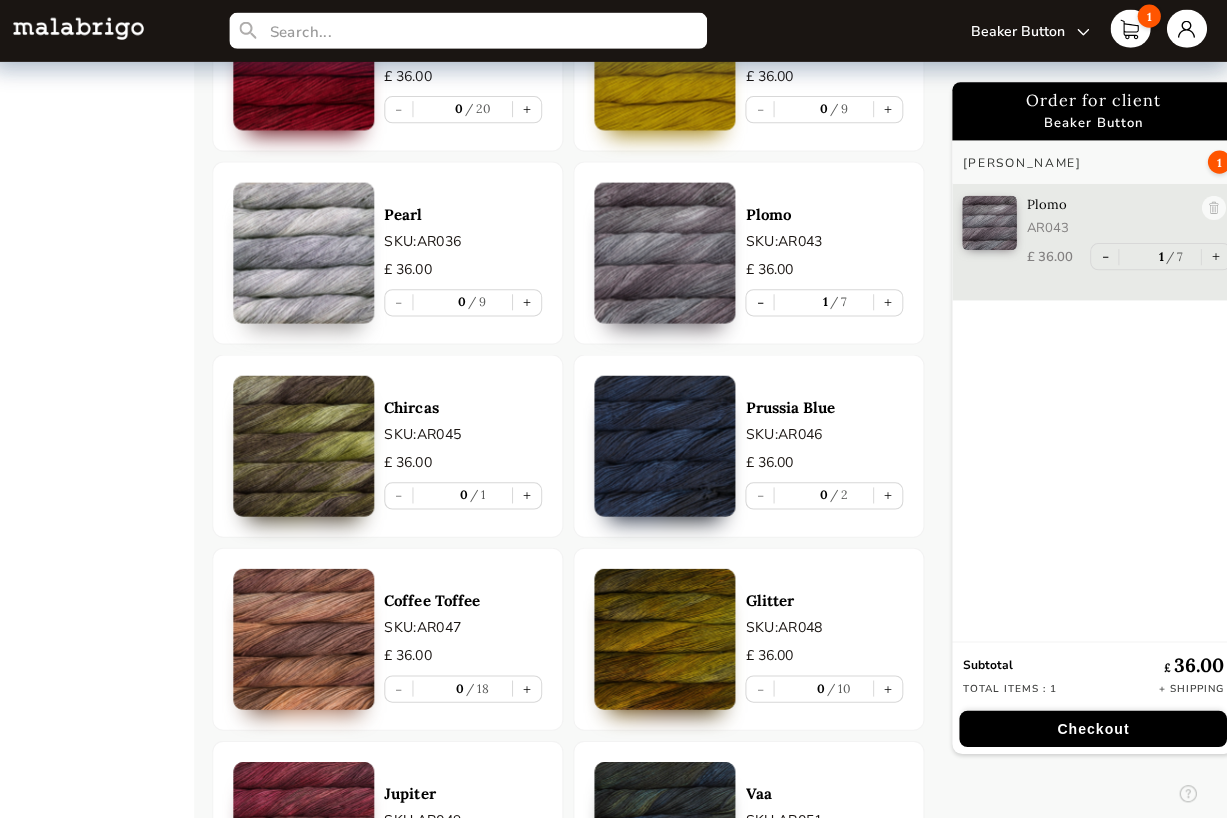 scroll, scrollTop: 2911, scrollLeft: 0, axis: vertical 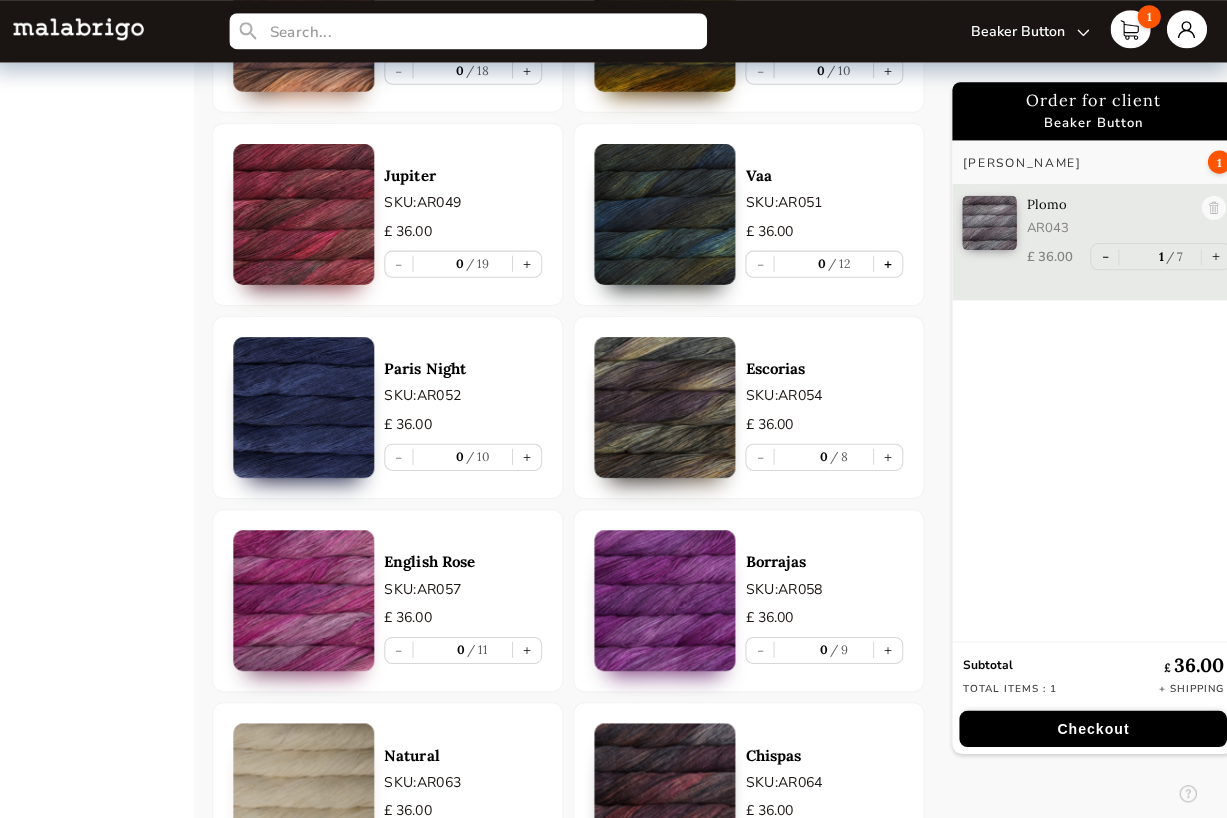 click on "+" at bounding box center [890, 262] 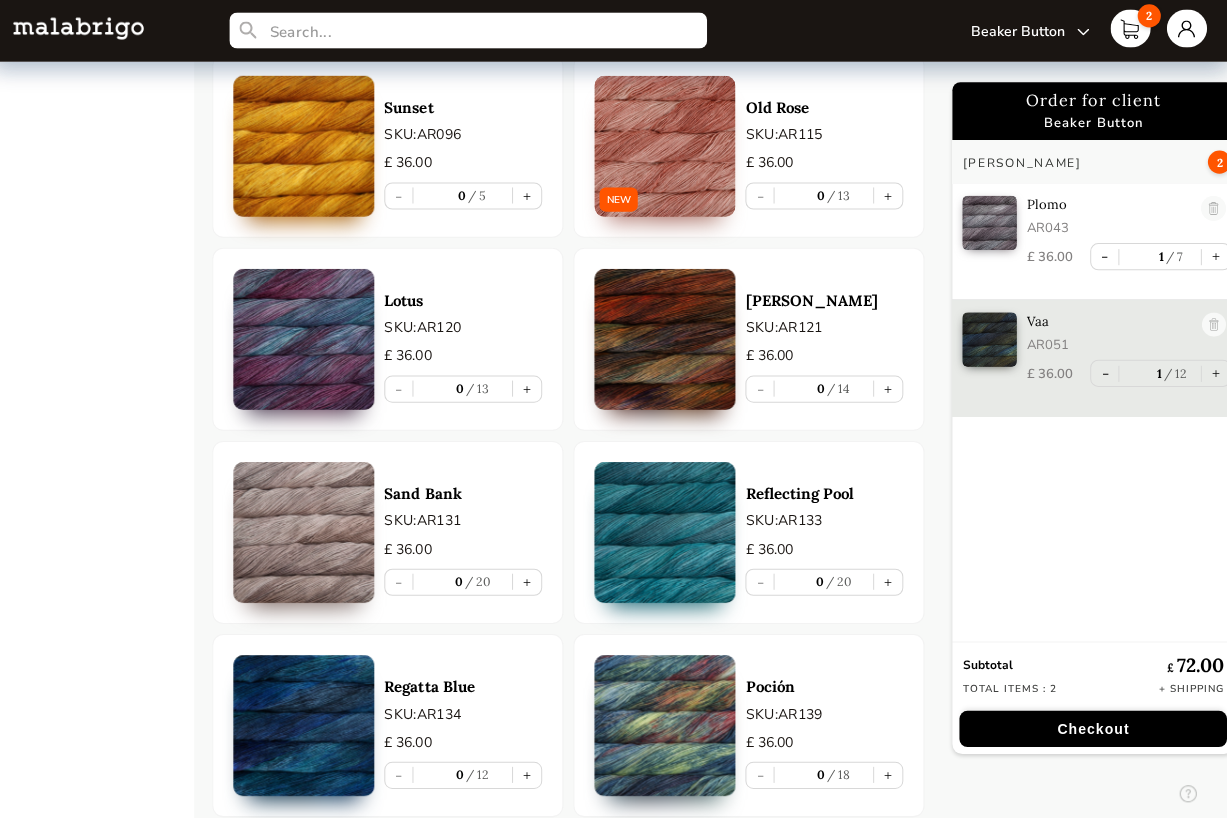 scroll, scrollTop: 5113, scrollLeft: 0, axis: vertical 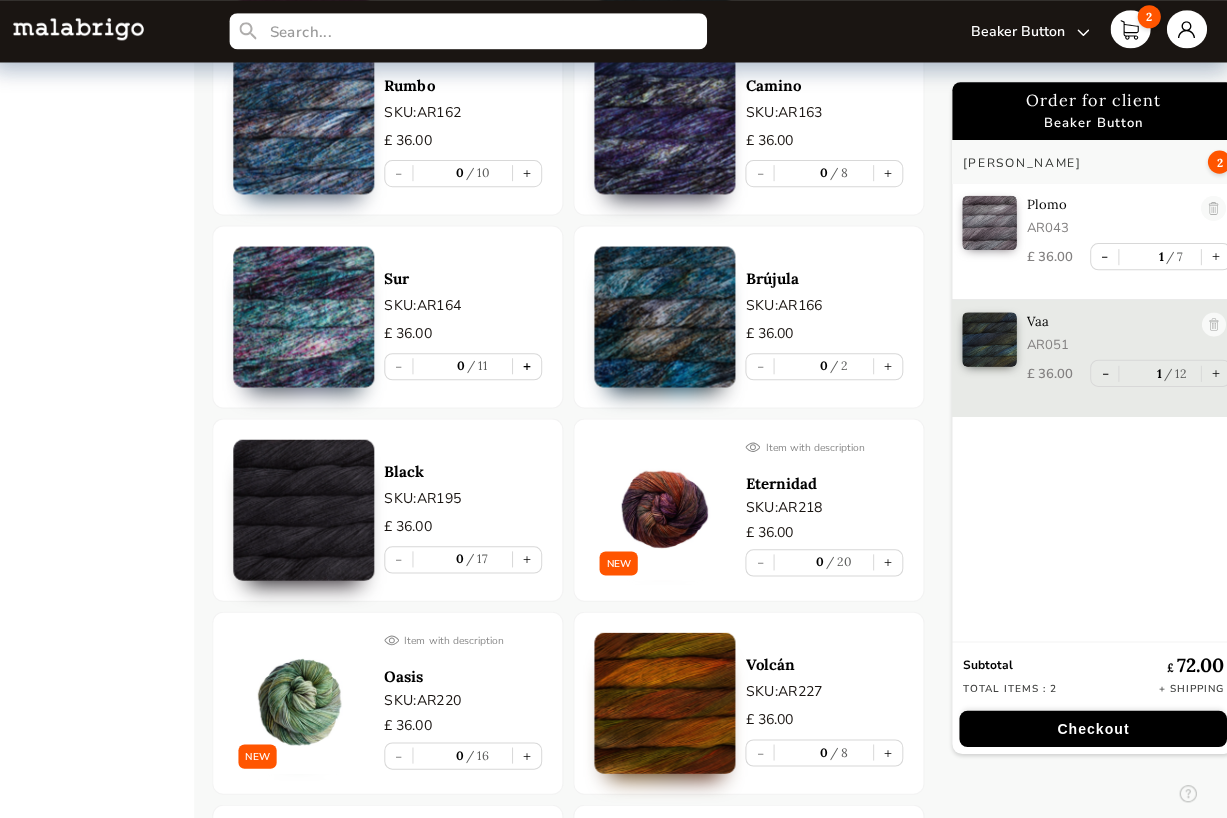 click on "+" at bounding box center (531, 364) 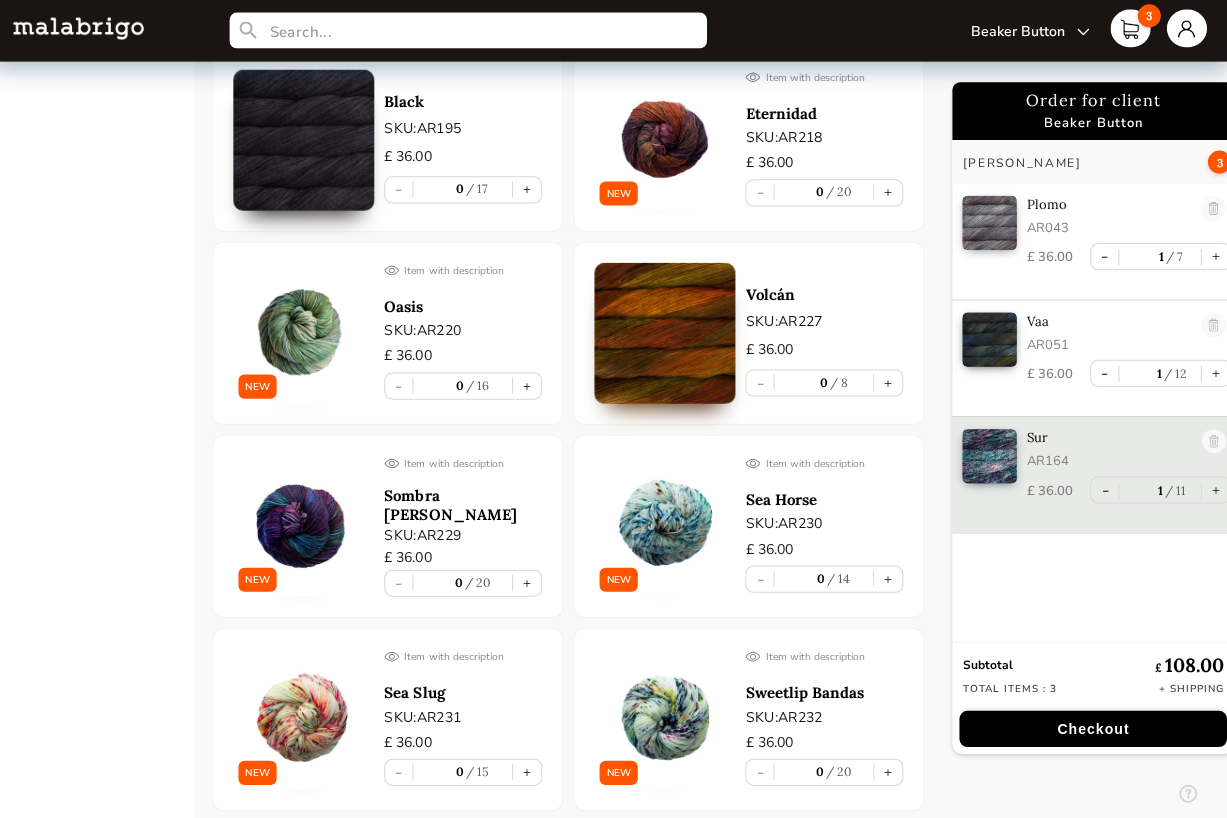 scroll, scrollTop: 5802, scrollLeft: 0, axis: vertical 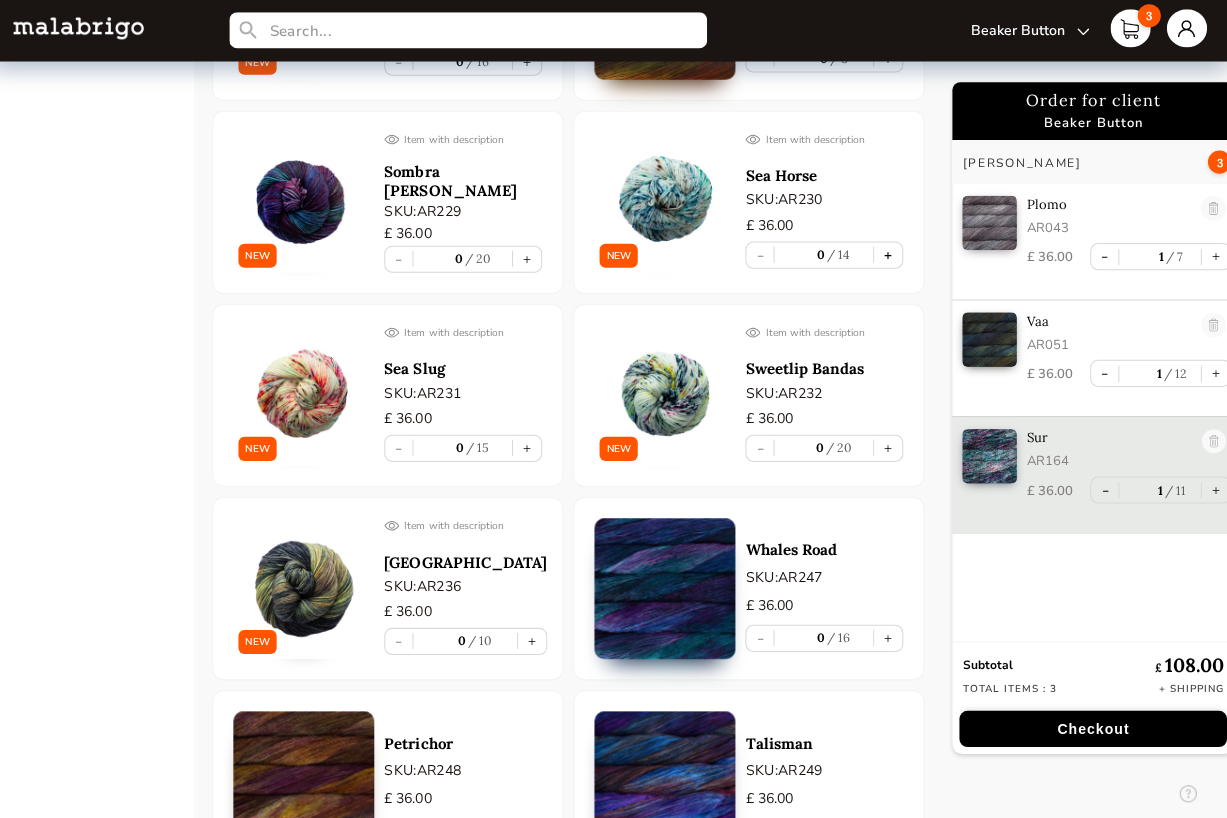 click on "+" at bounding box center [890, 254] 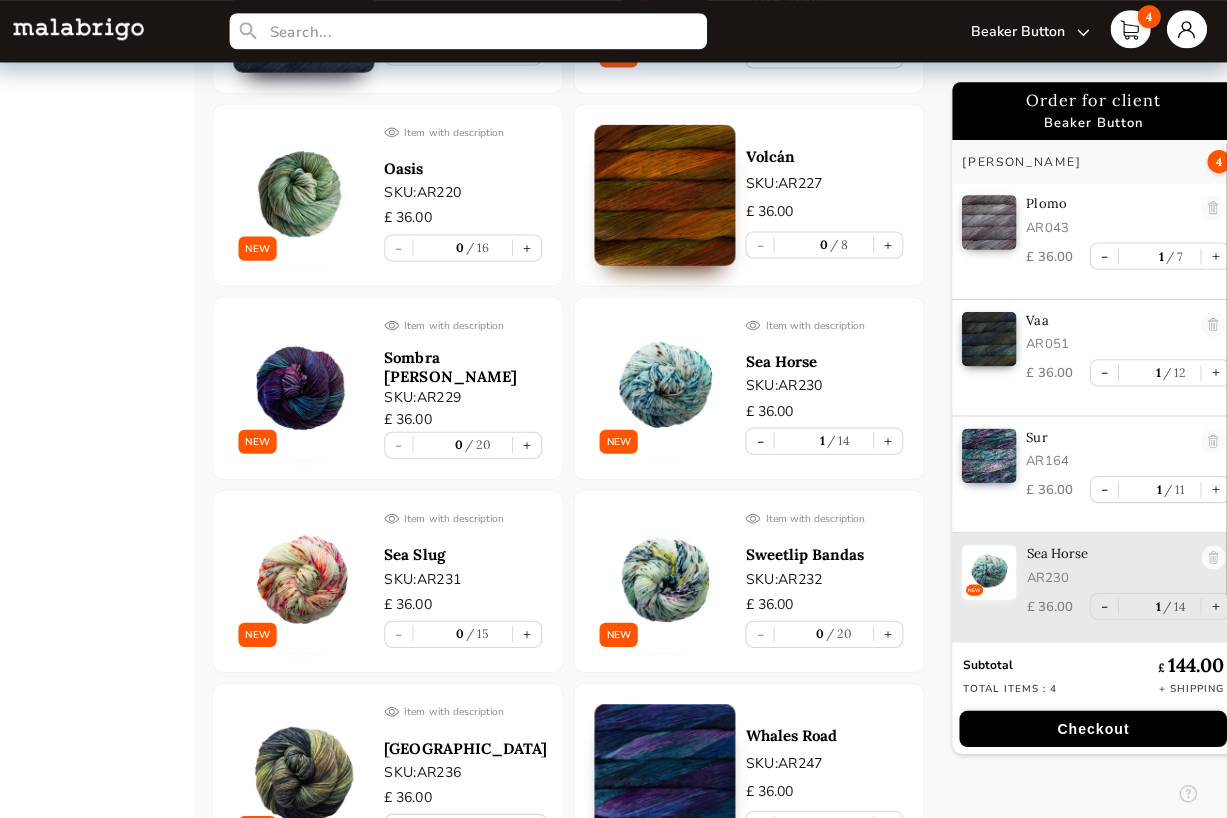 scroll, scrollTop: 6308, scrollLeft: 0, axis: vertical 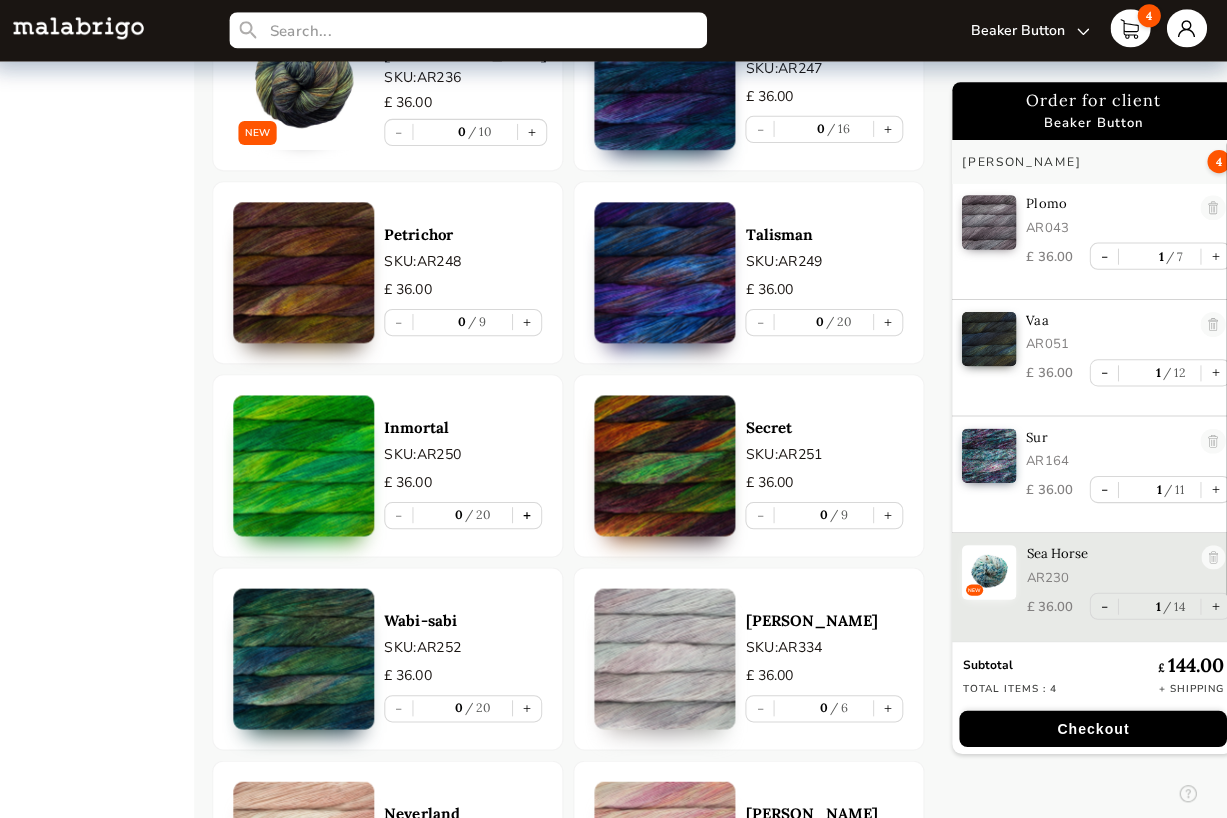 click on "+" at bounding box center (531, 513) 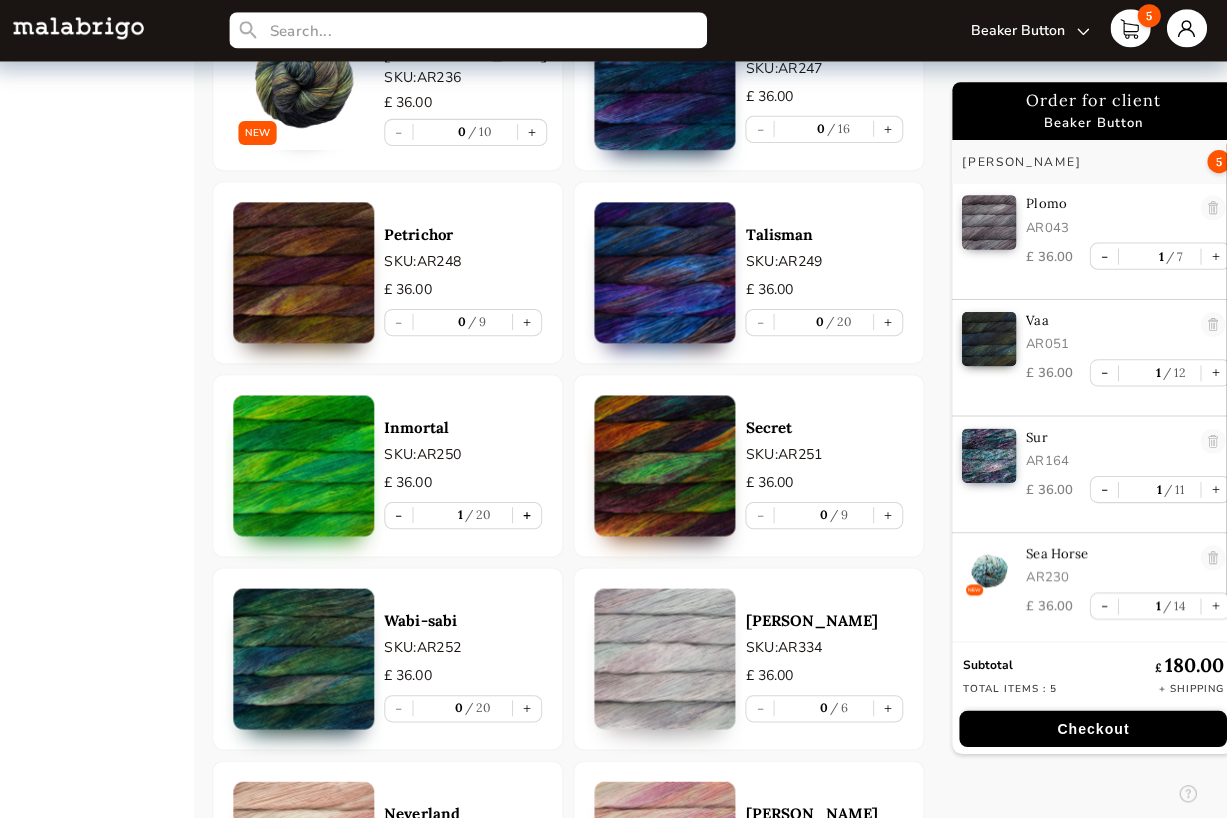 type on "1" 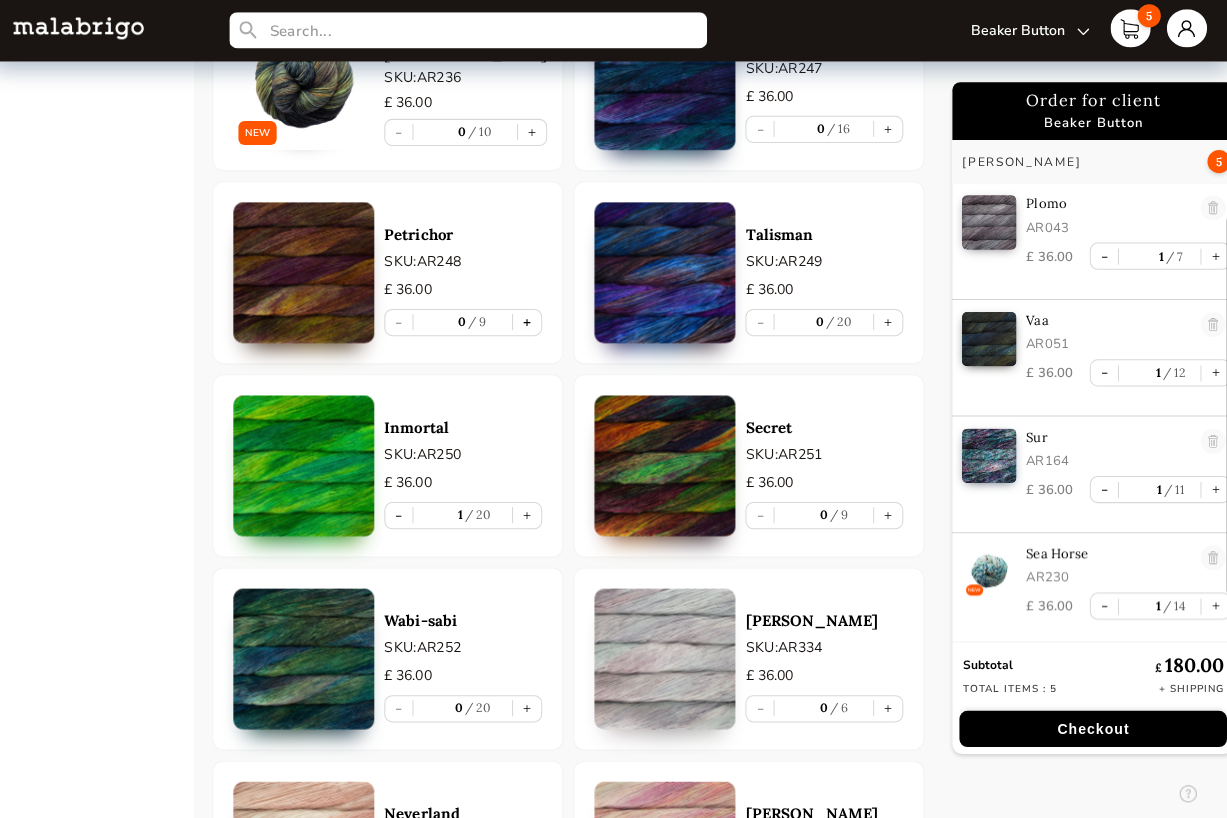 scroll, scrollTop: 6127, scrollLeft: 0, axis: vertical 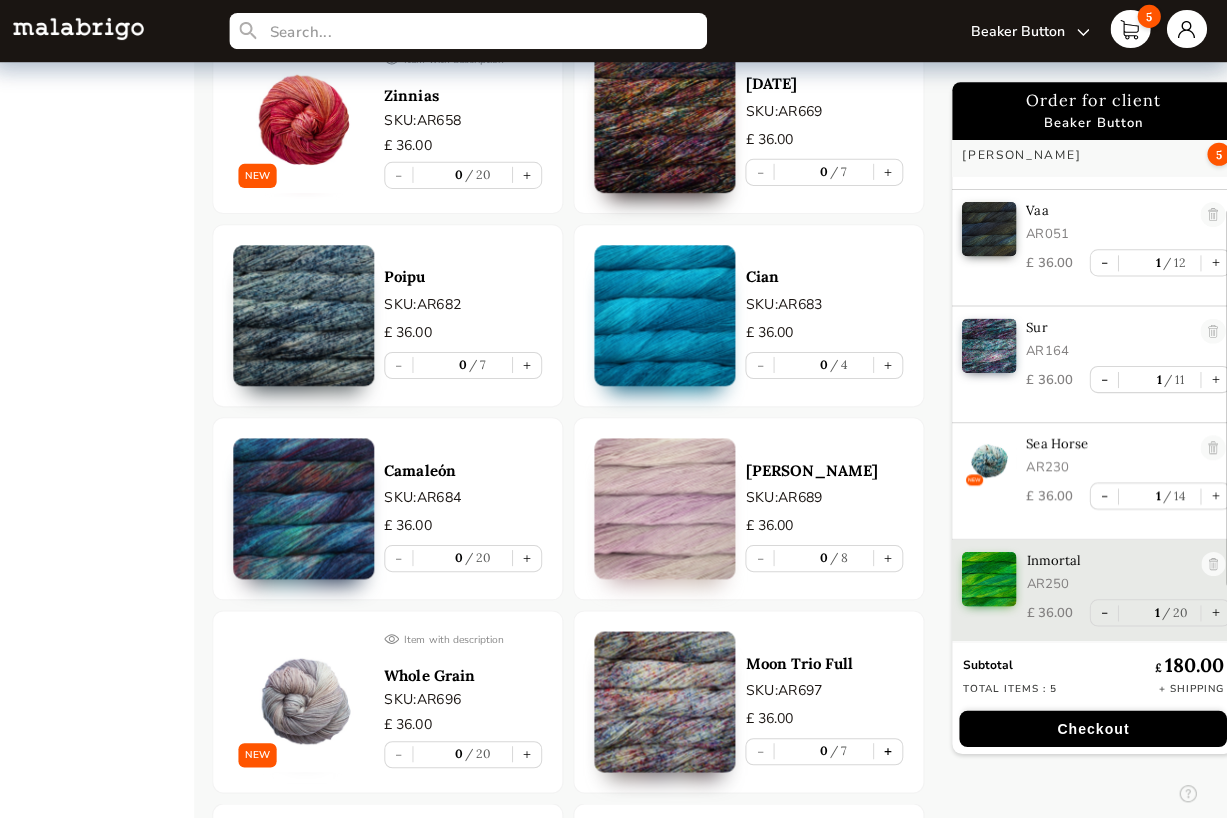 click on "+" at bounding box center (890, 747) 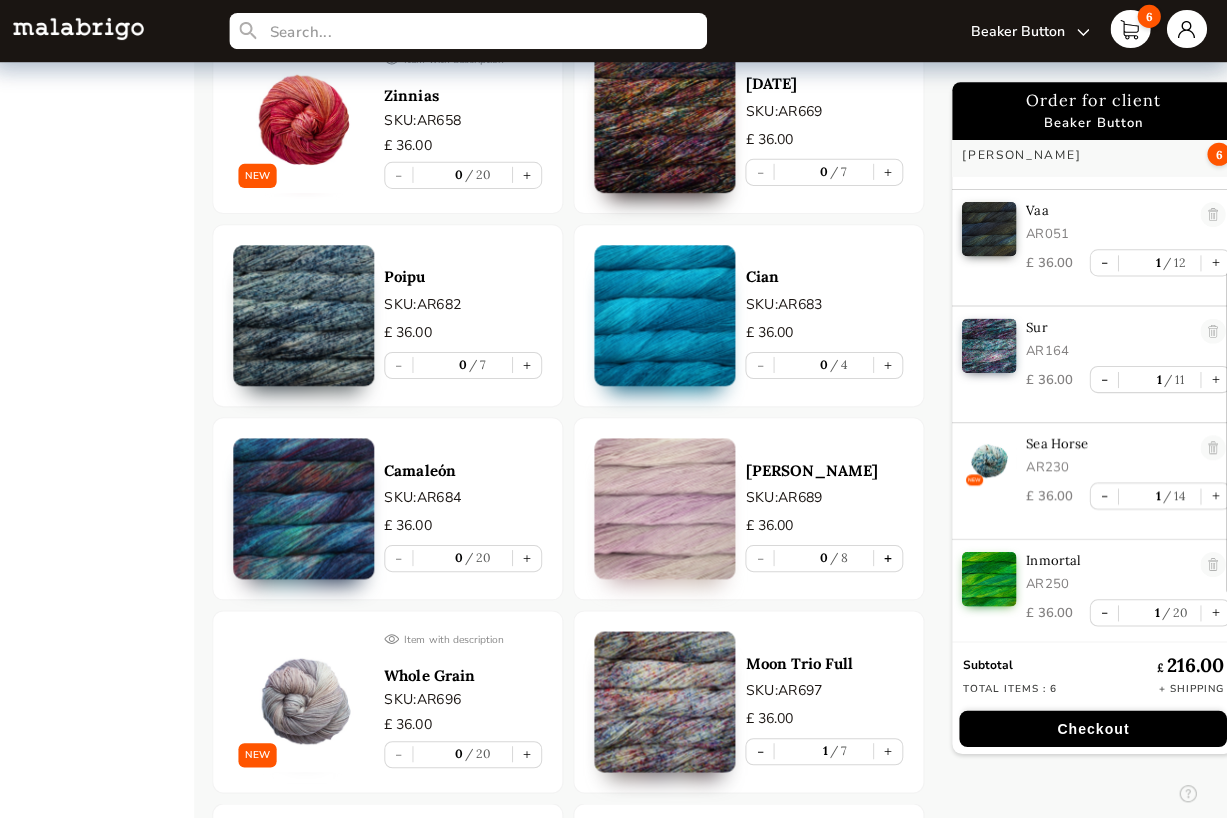 scroll, scrollTop: 7430, scrollLeft: 0, axis: vertical 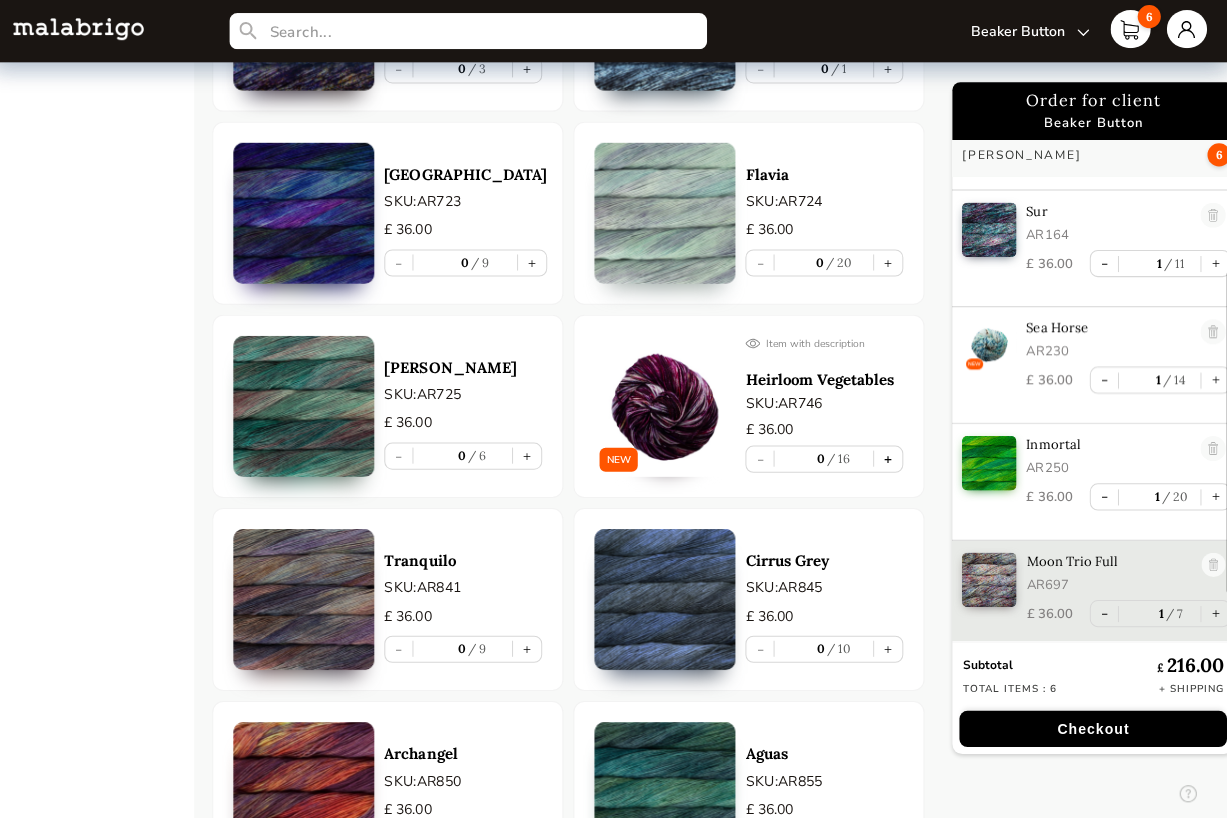 click on "+" at bounding box center (890, 456) 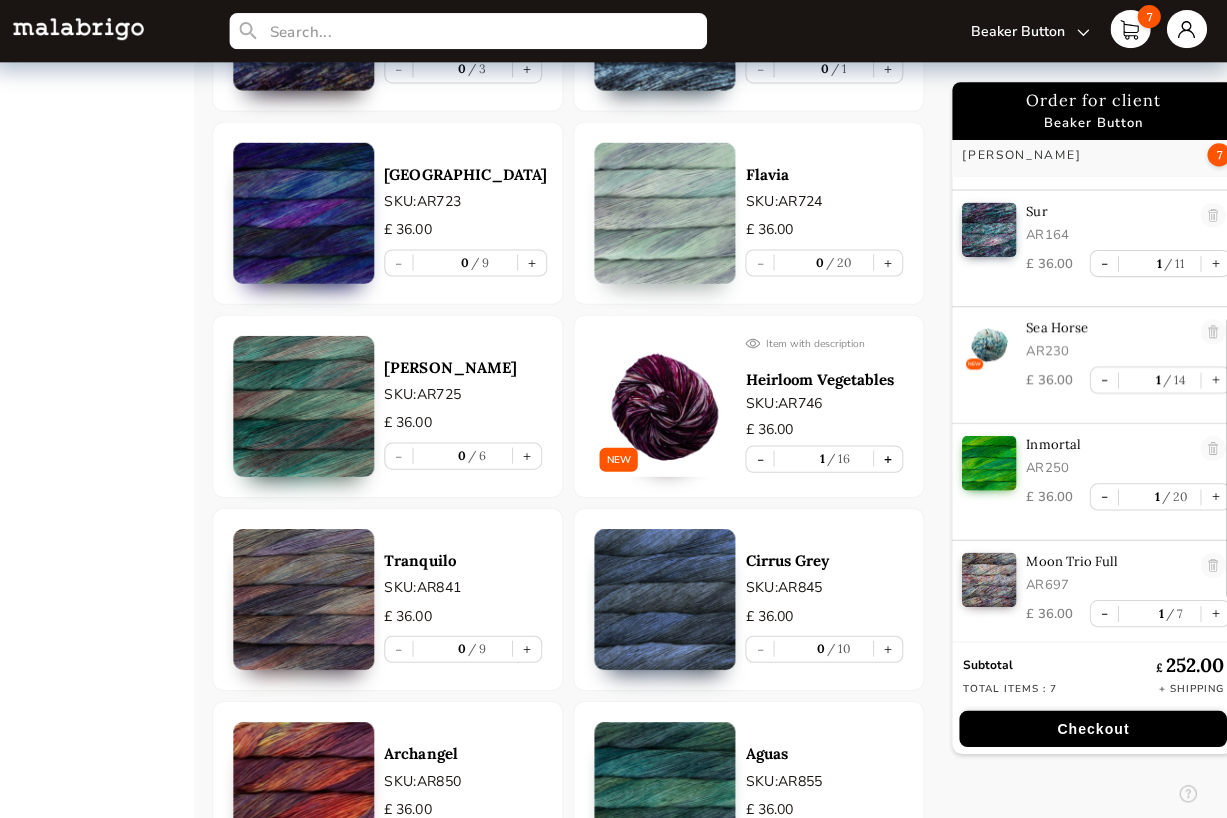 scroll, scrollTop: 8300, scrollLeft: 0, axis: vertical 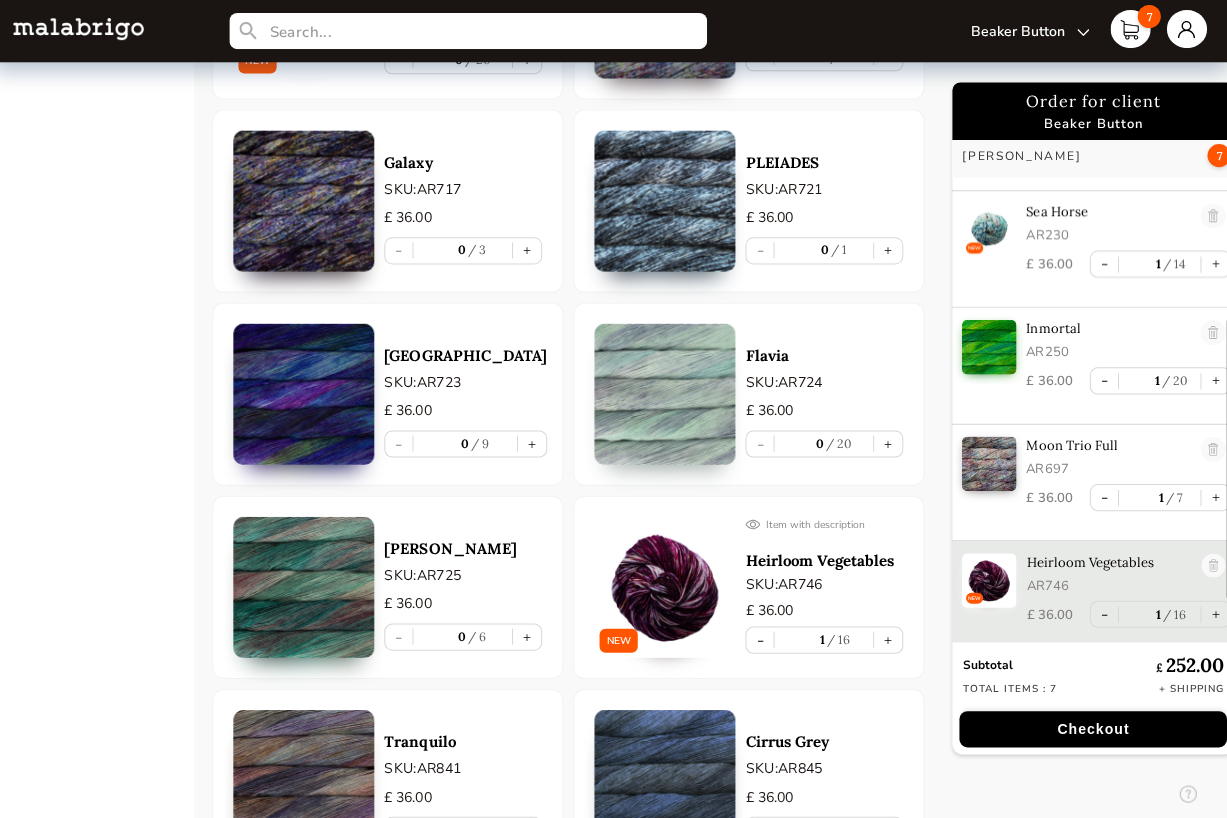 click on "Checkout" at bounding box center [1094, 725] 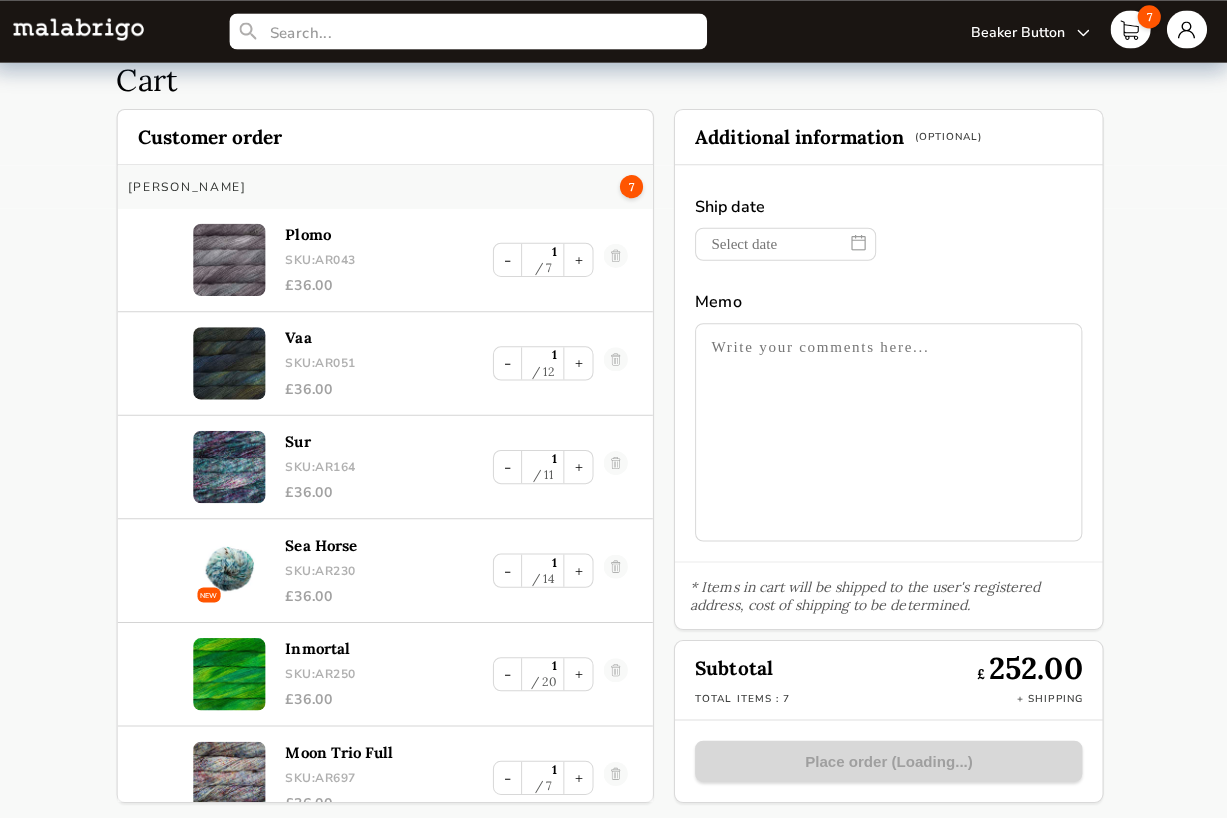 scroll, scrollTop: 54, scrollLeft: 0, axis: vertical 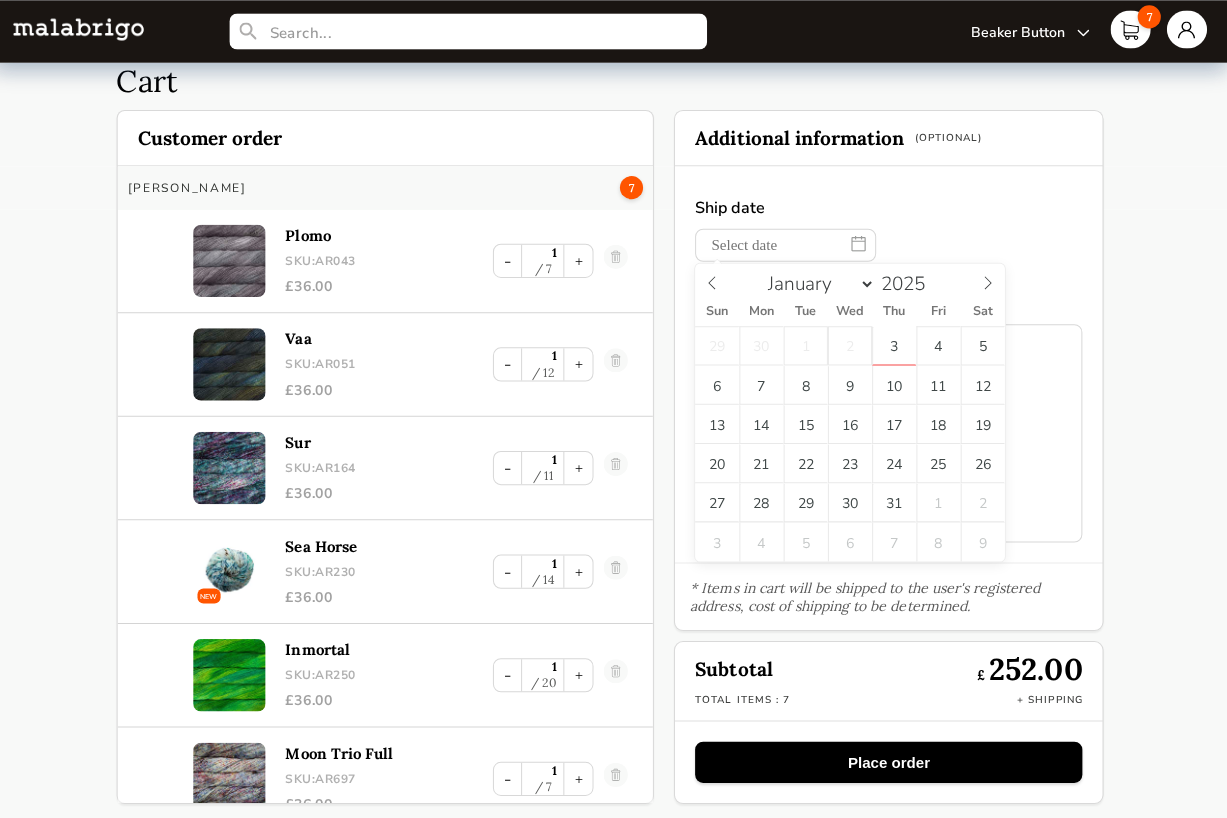 click at bounding box center [788, 243] 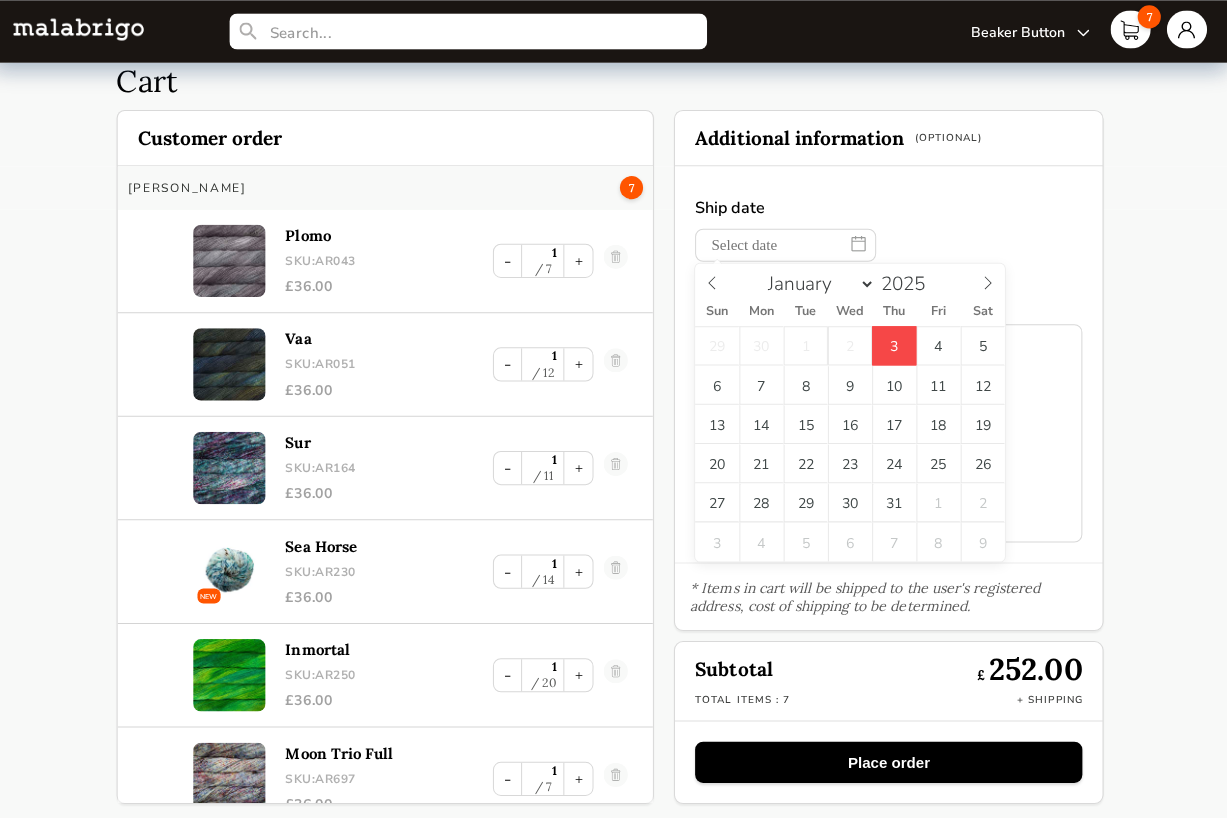 click on "3" at bounding box center (896, 343) 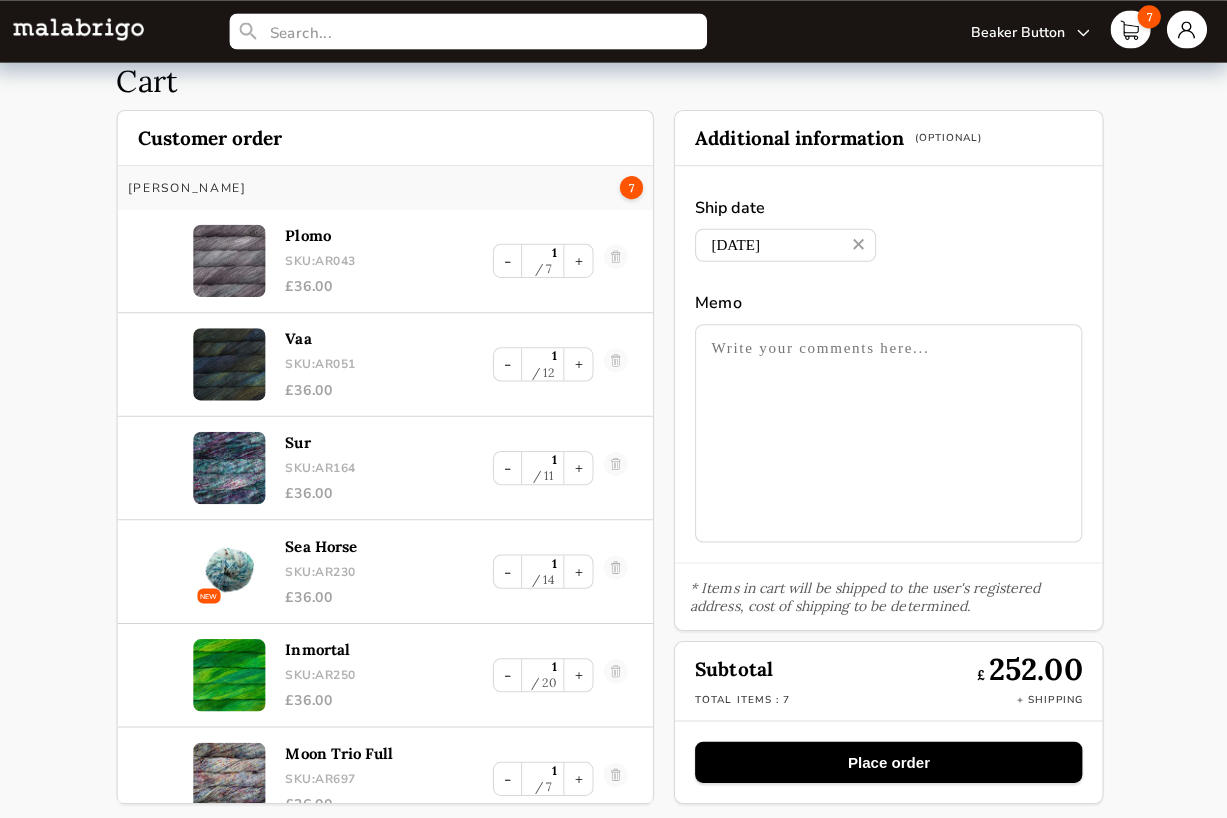 click on "Place order" at bounding box center [890, 757] 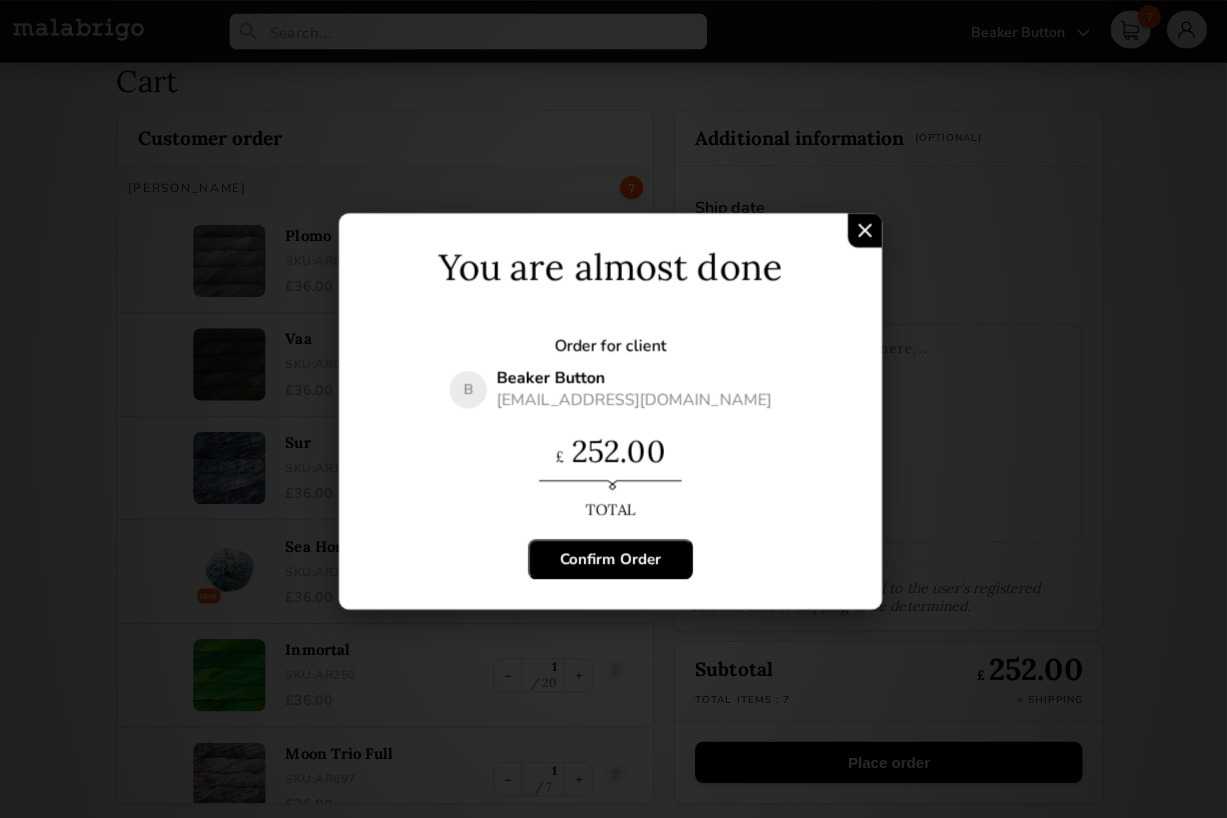 click on "Confirm Order" at bounding box center [614, 556] 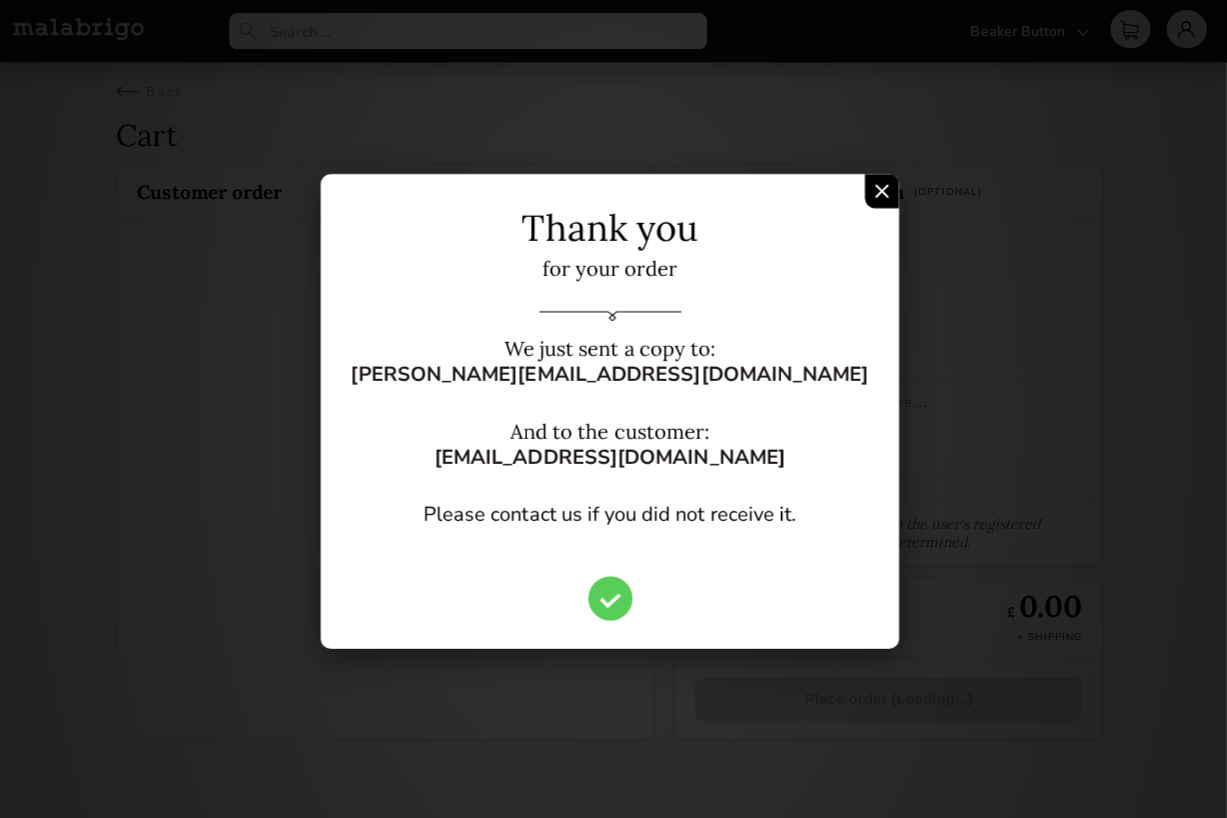 scroll, scrollTop: 0, scrollLeft: 0, axis: both 